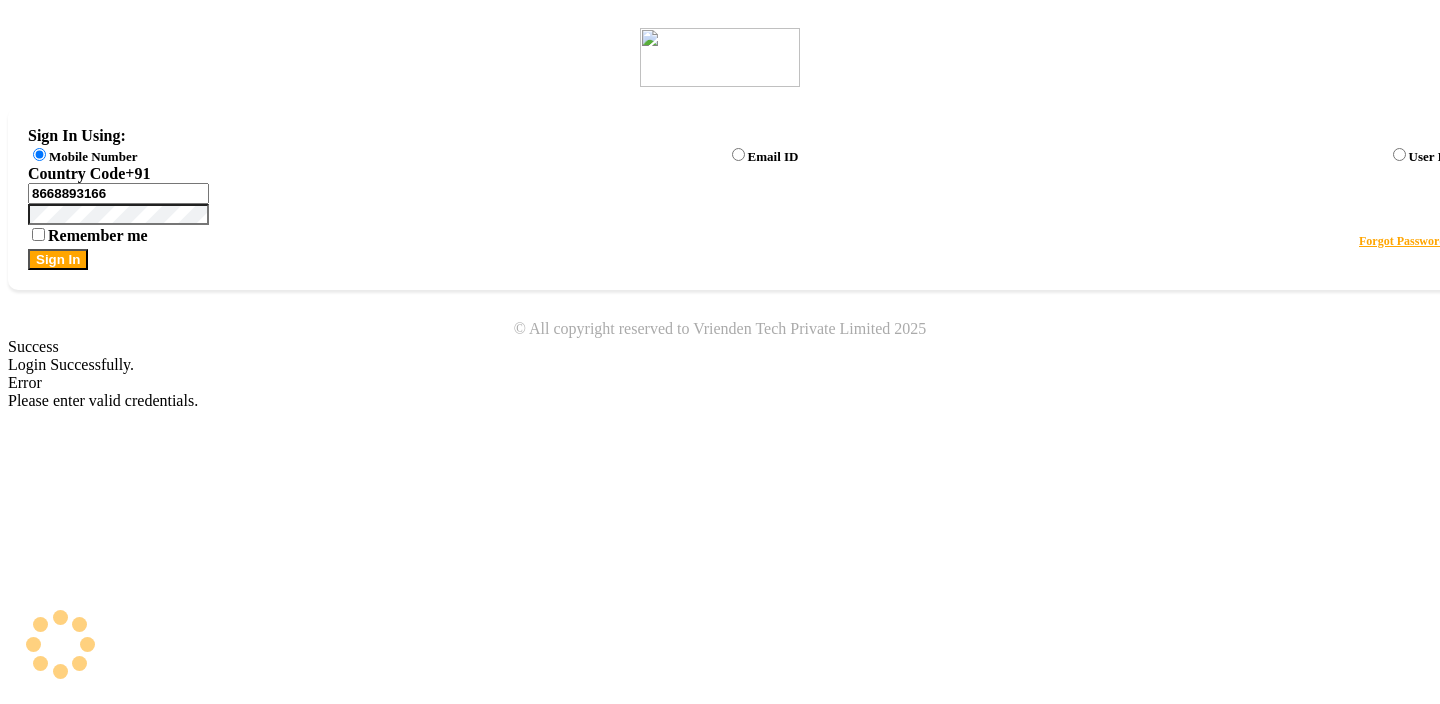 select on "26" 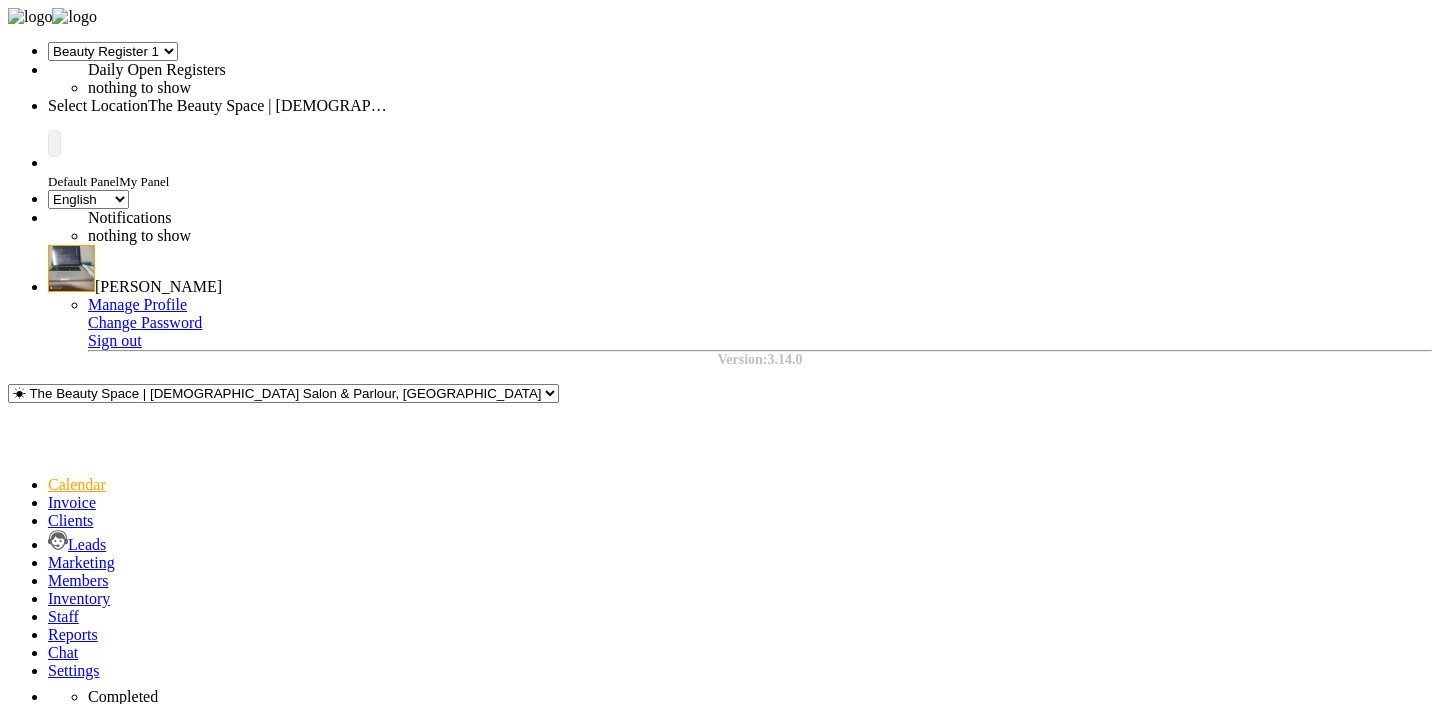 scroll, scrollTop: 0, scrollLeft: 0, axis: both 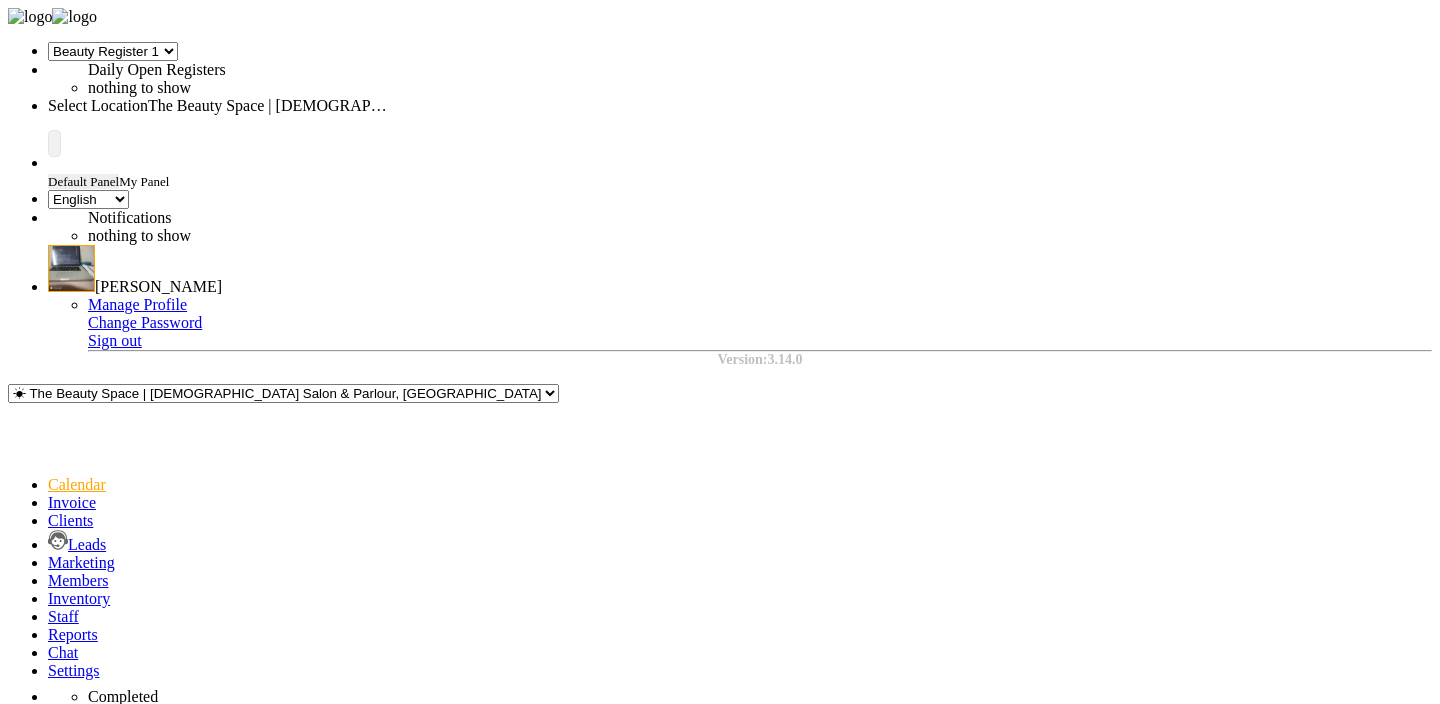 click on "Error   Please enter valid credentials." at bounding box center (720, 2667) 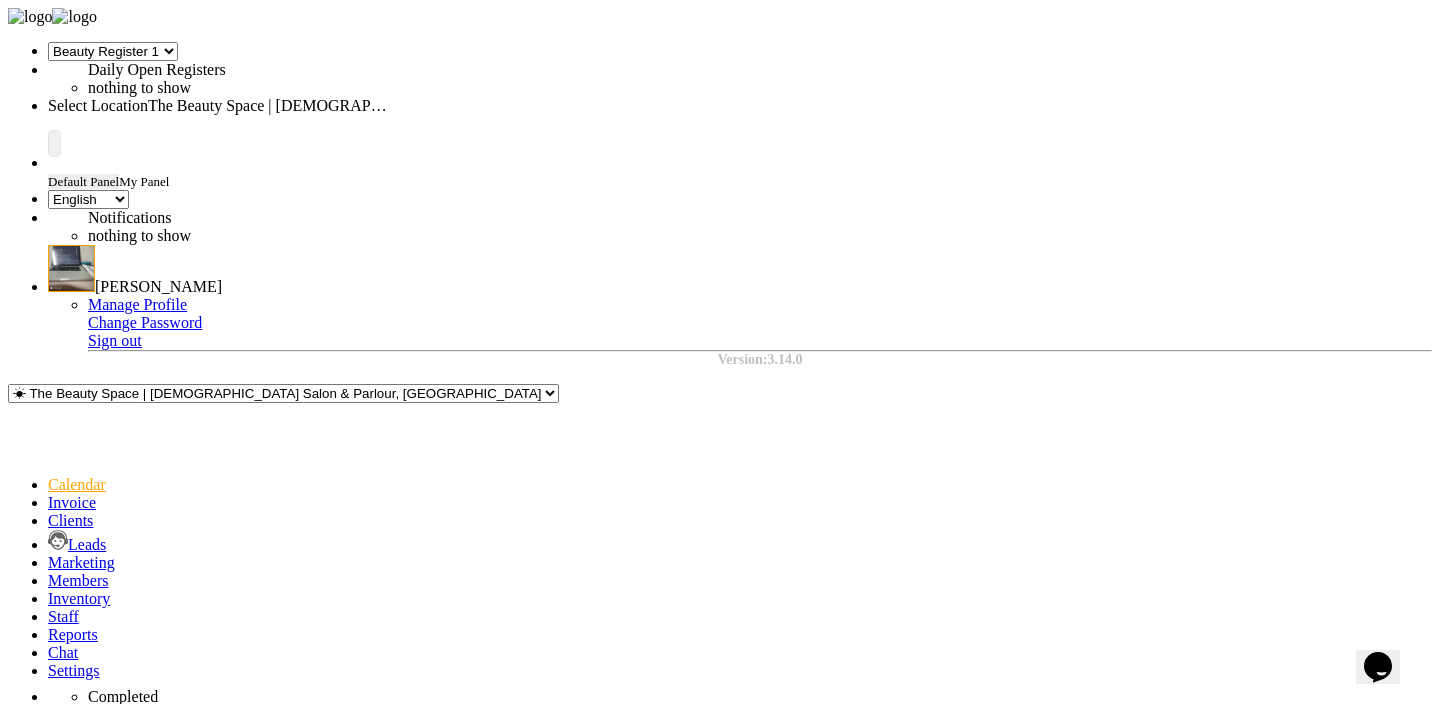 scroll, scrollTop: 0, scrollLeft: 0, axis: both 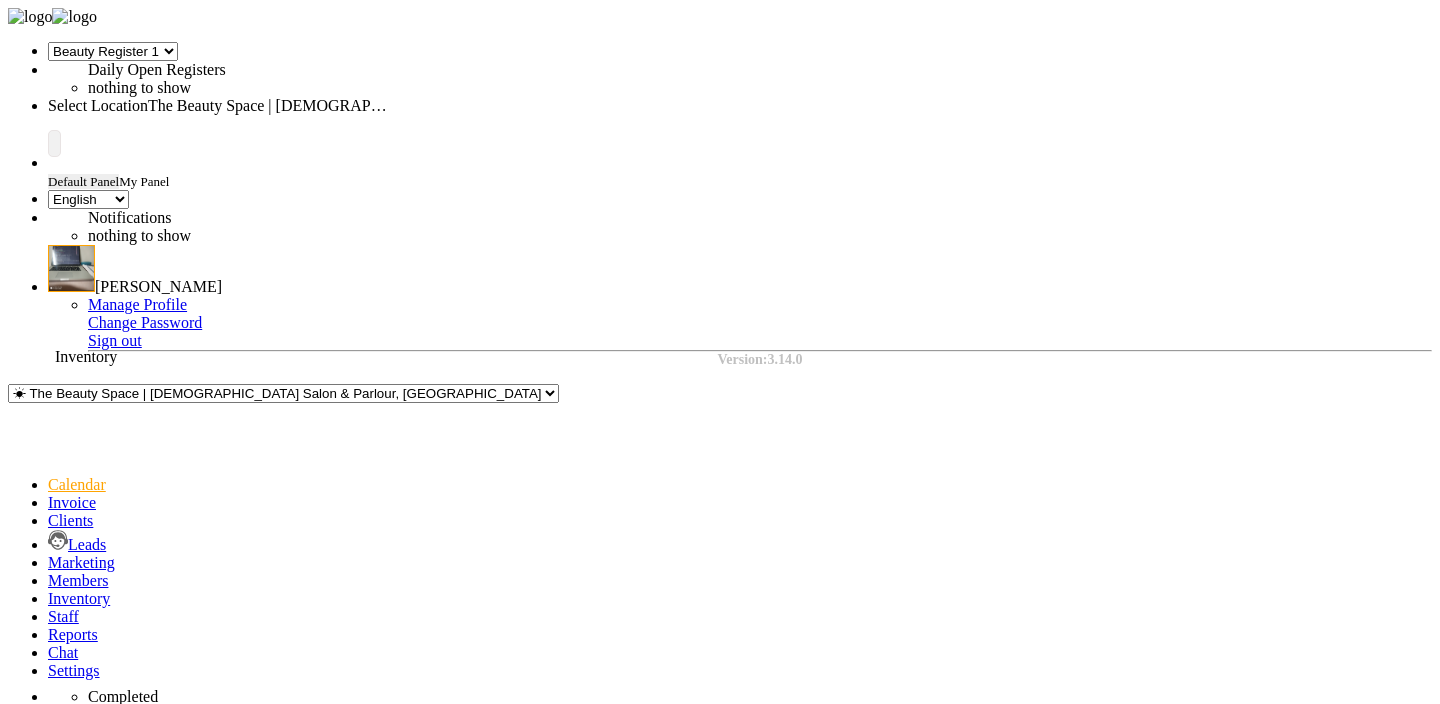 click 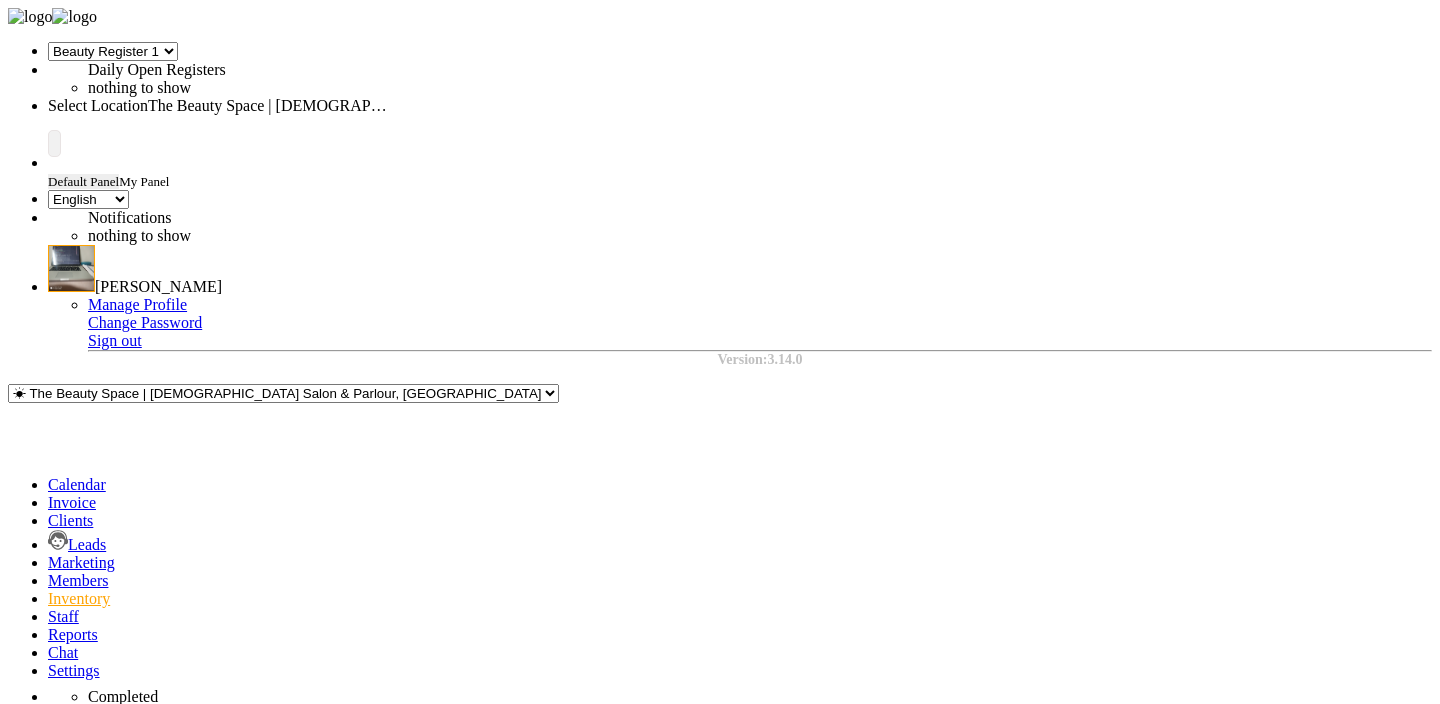 click on "STOCK ADJUSTMENT" 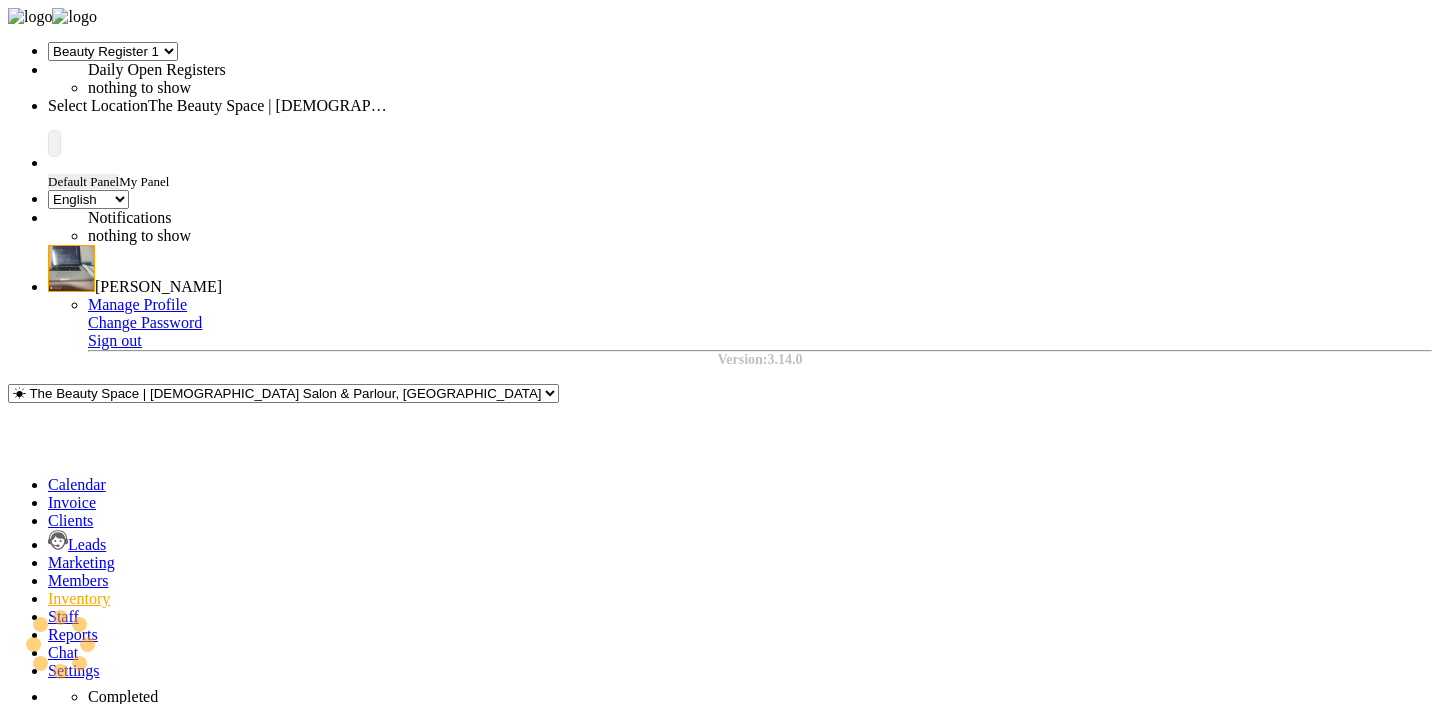 click on "ORDERS" 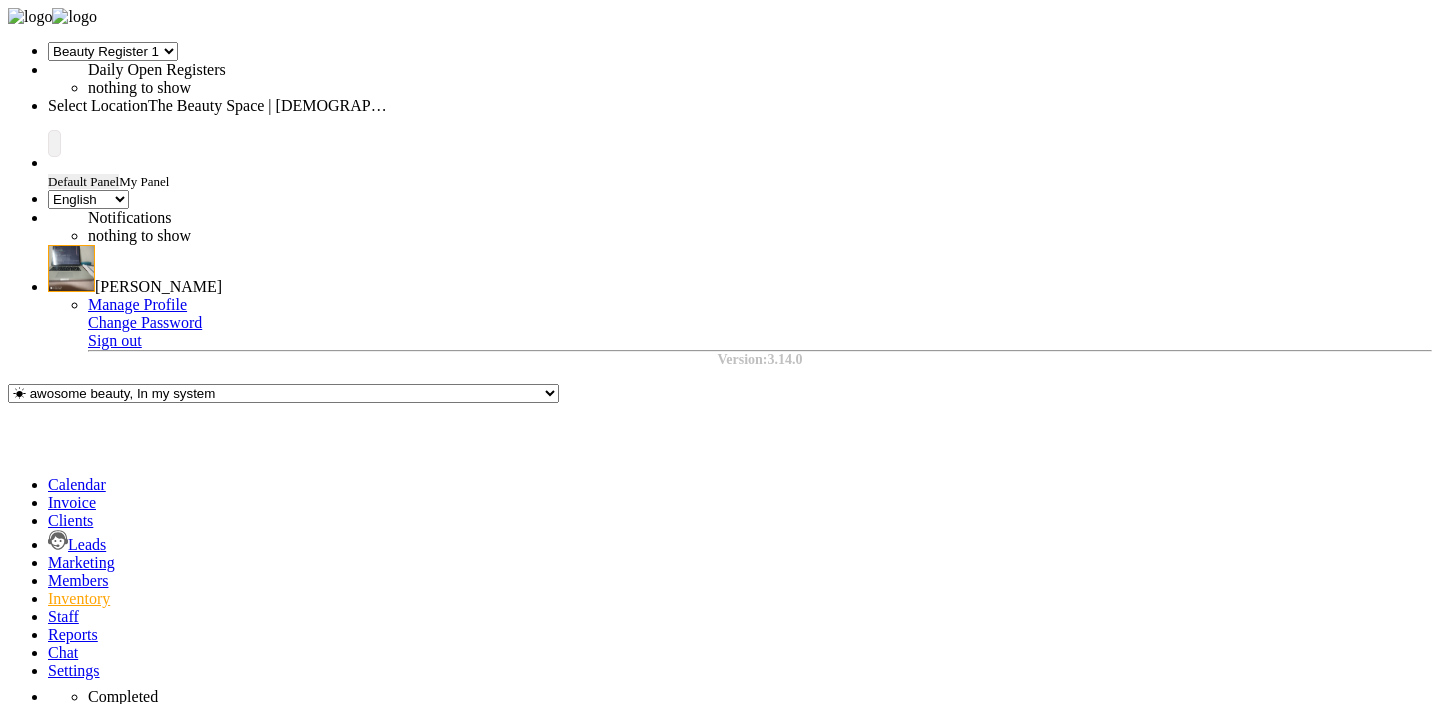 click on "SUPPLIERS" 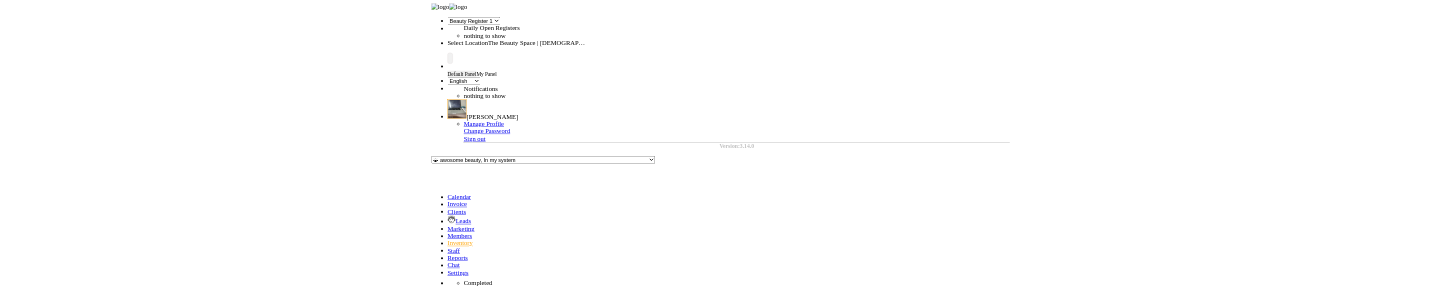 scroll, scrollTop: 88, scrollLeft: 0, axis: vertical 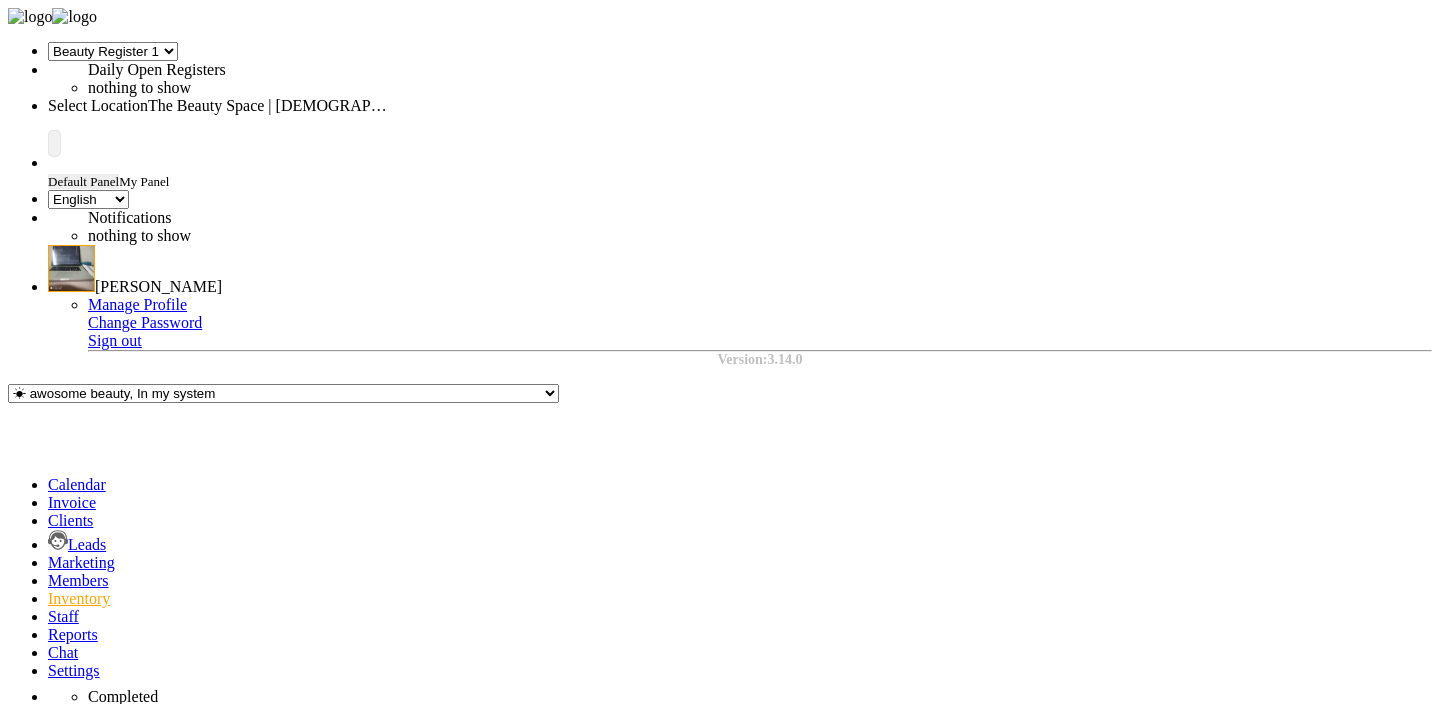 click on "STOCK HISTORY" 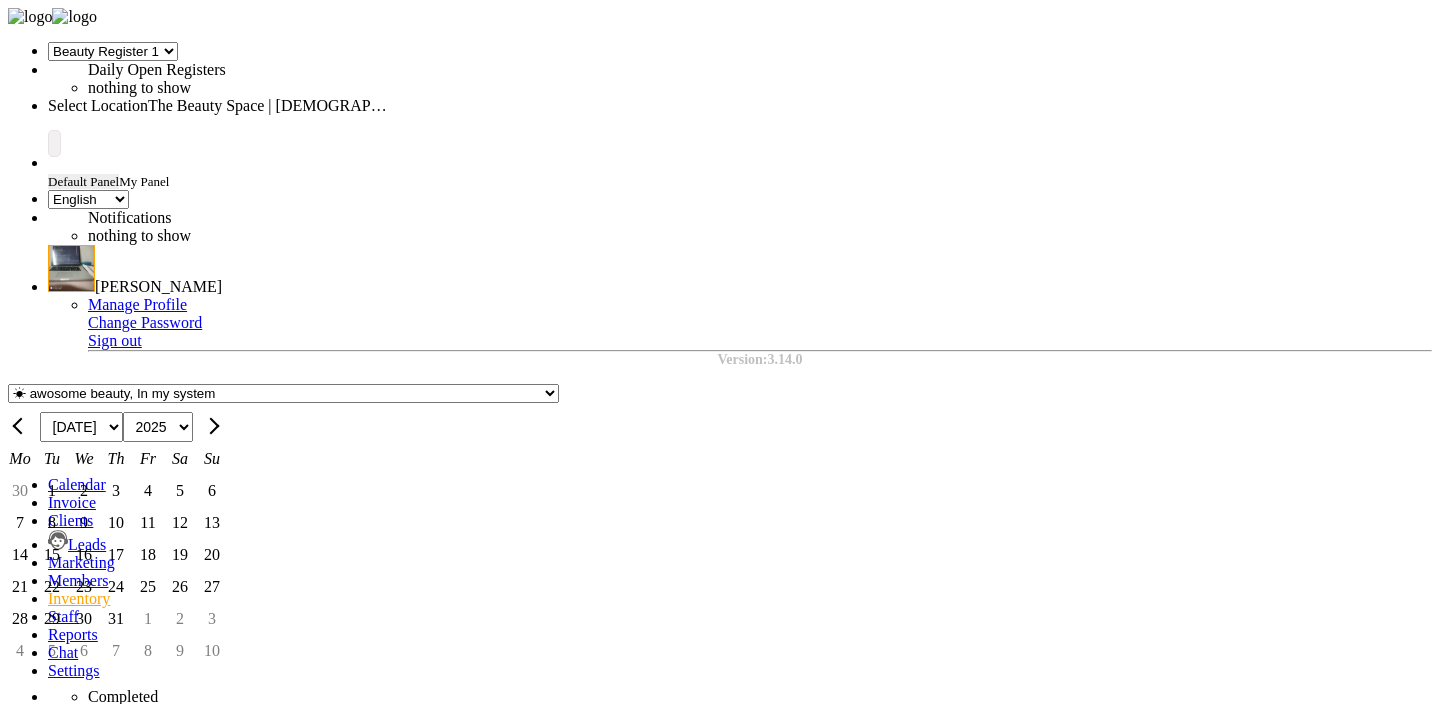 click on "31" 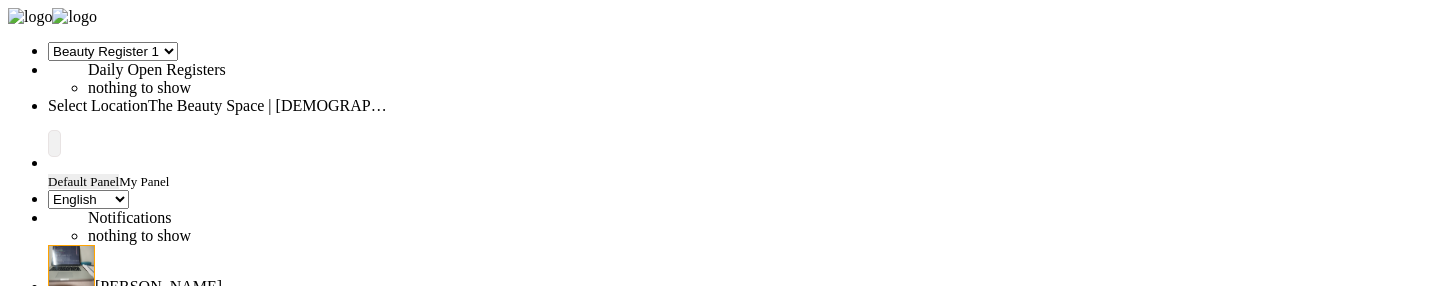 scroll, scrollTop: 481, scrollLeft: 0, axis: vertical 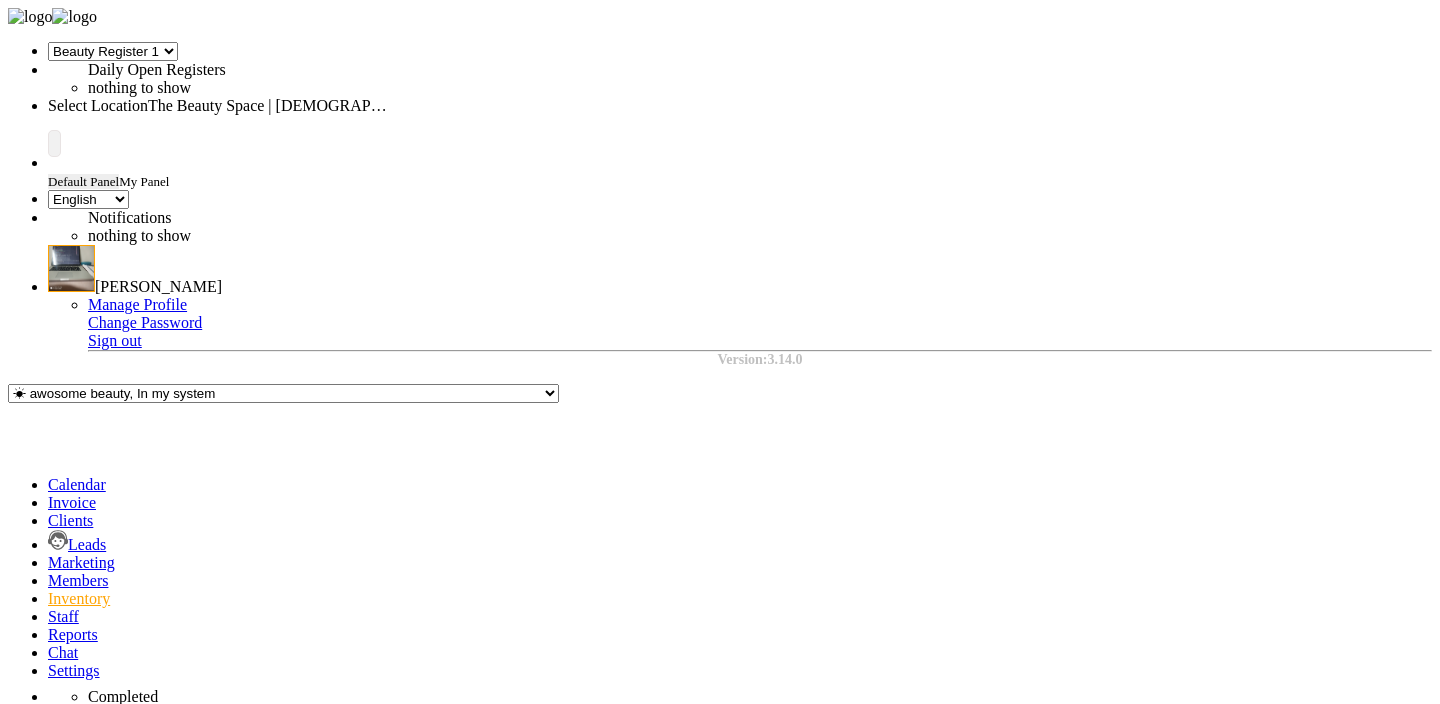 click on "CONSUMPTION" 